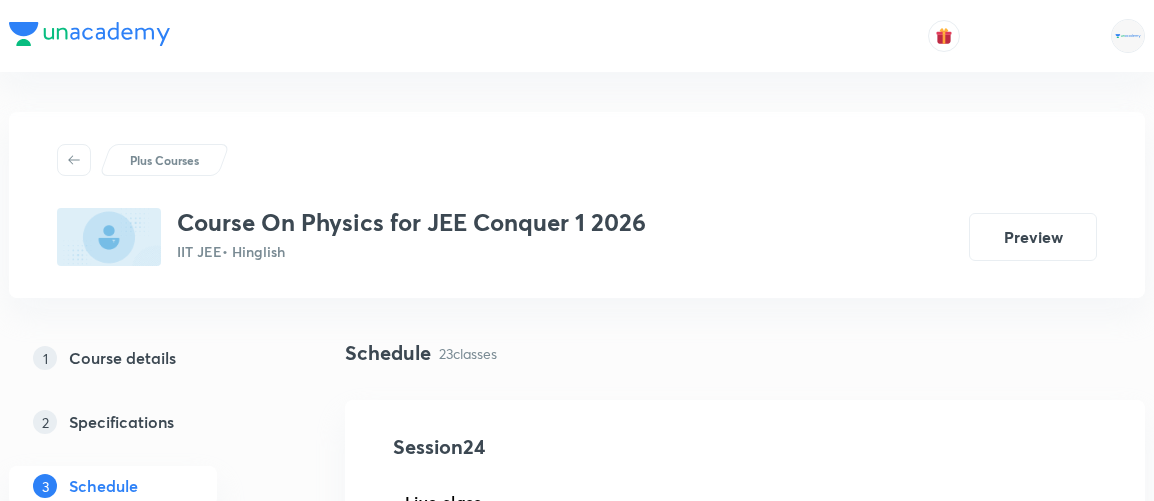 scroll, scrollTop: 0, scrollLeft: 0, axis: both 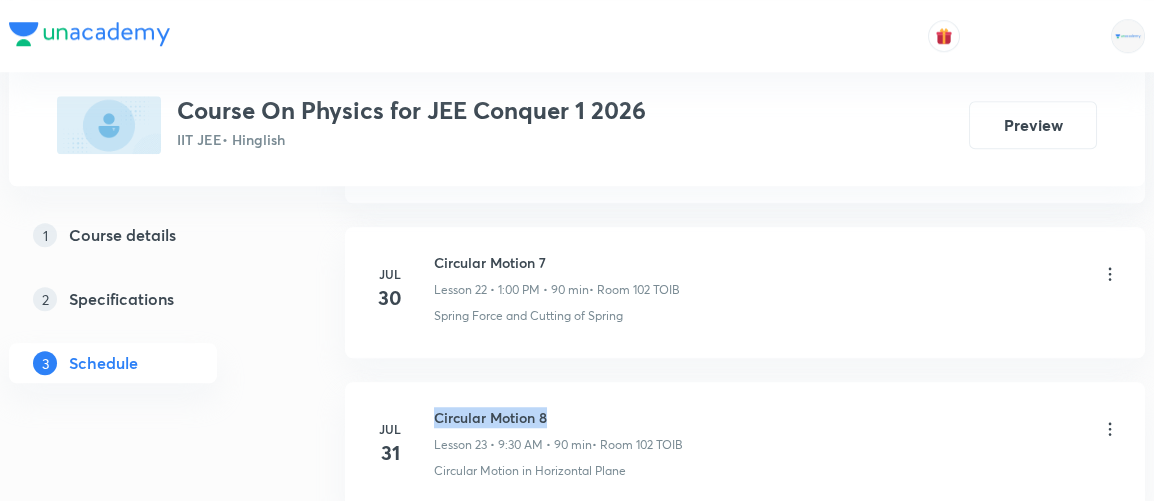 drag, startPoint x: 438, startPoint y: 397, endPoint x: 561, endPoint y: 393, distance: 123.065025 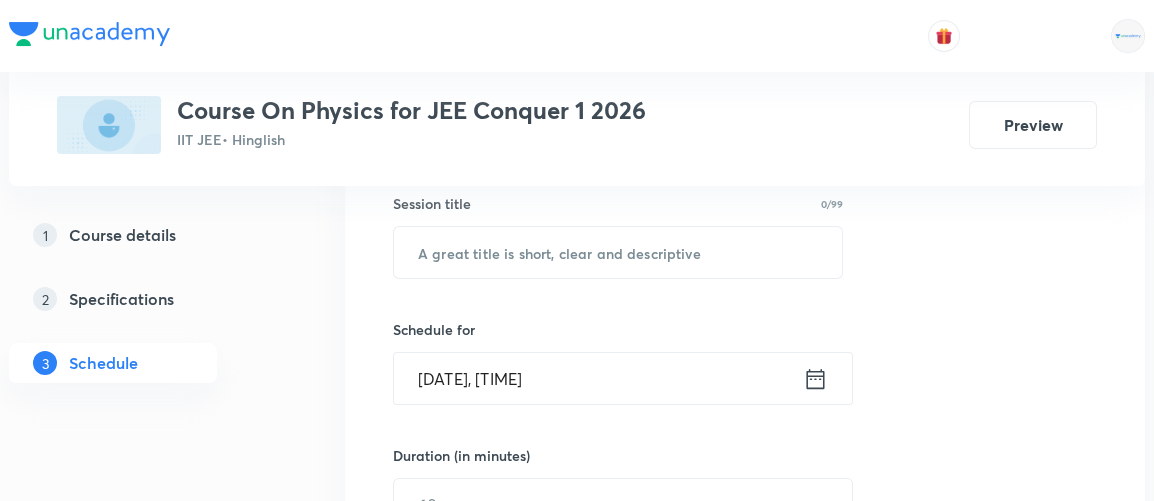 scroll, scrollTop: 390, scrollLeft: 0, axis: vertical 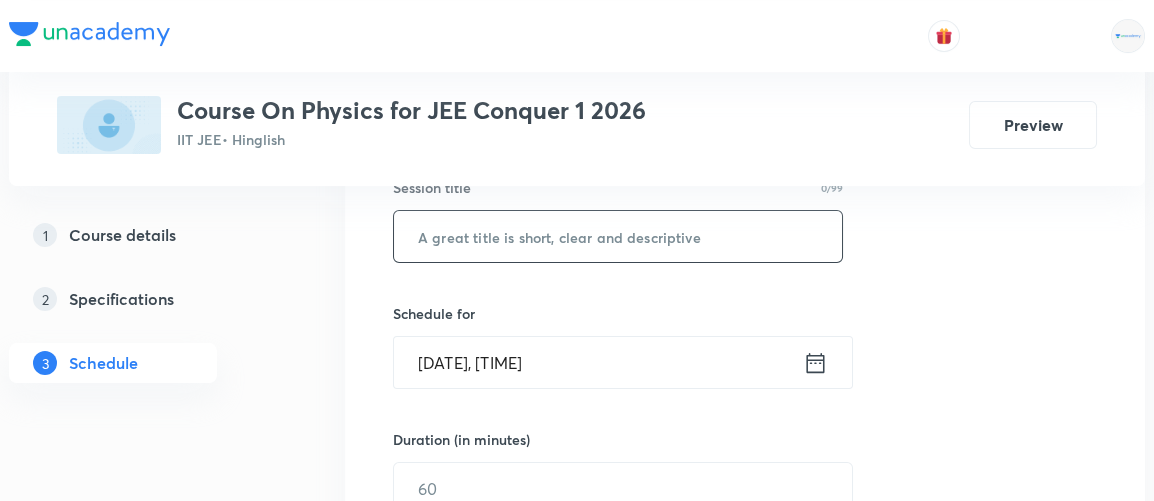 click at bounding box center (618, 236) 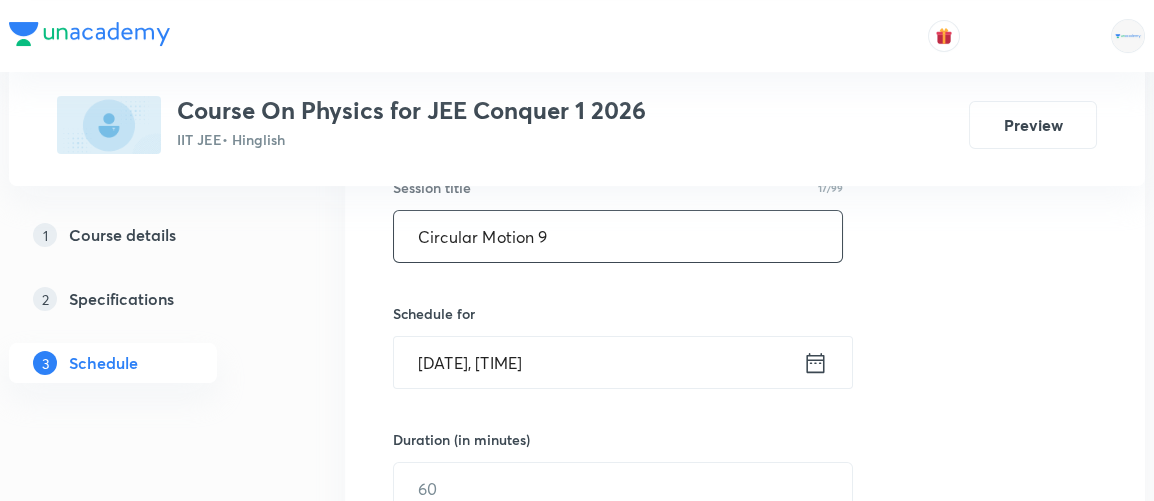 type on "Circular Motion 9" 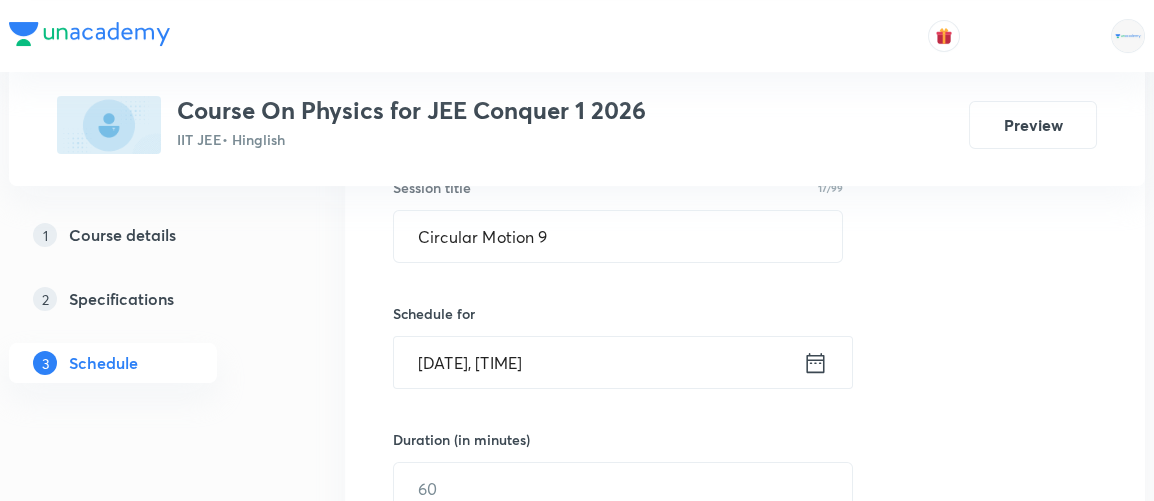 click 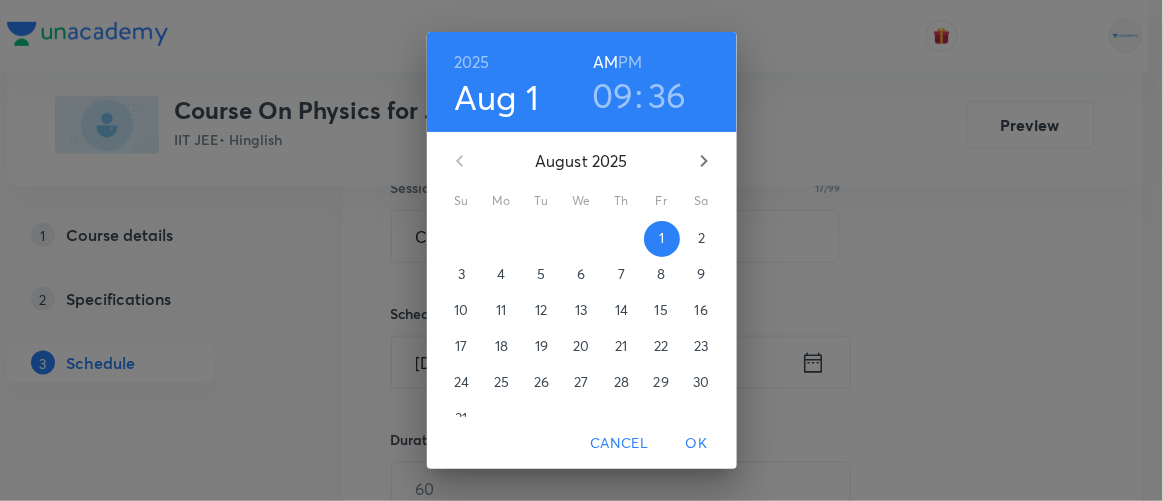 click on "36" at bounding box center (667, 95) 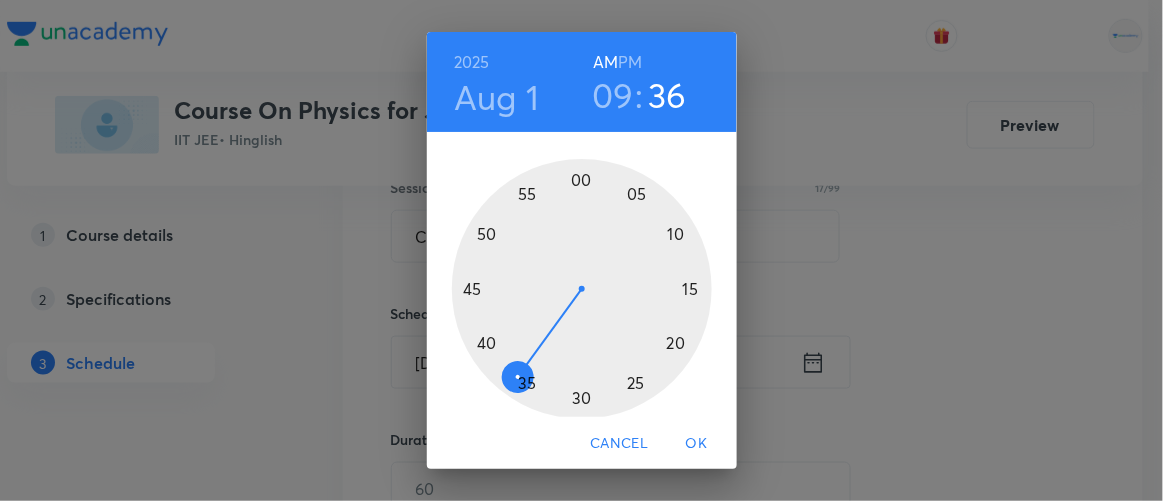 click at bounding box center (582, 289) 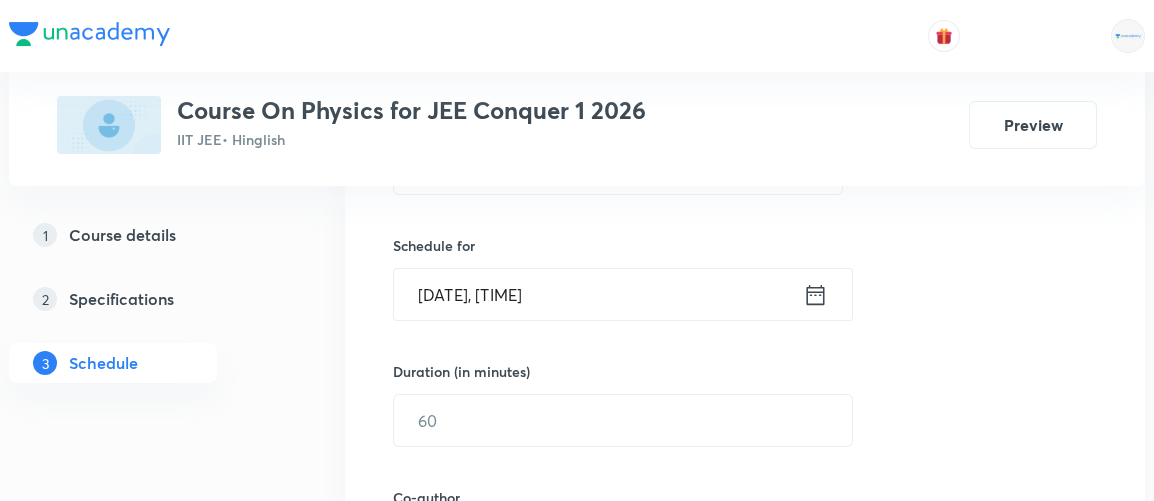 scroll, scrollTop: 461, scrollLeft: 0, axis: vertical 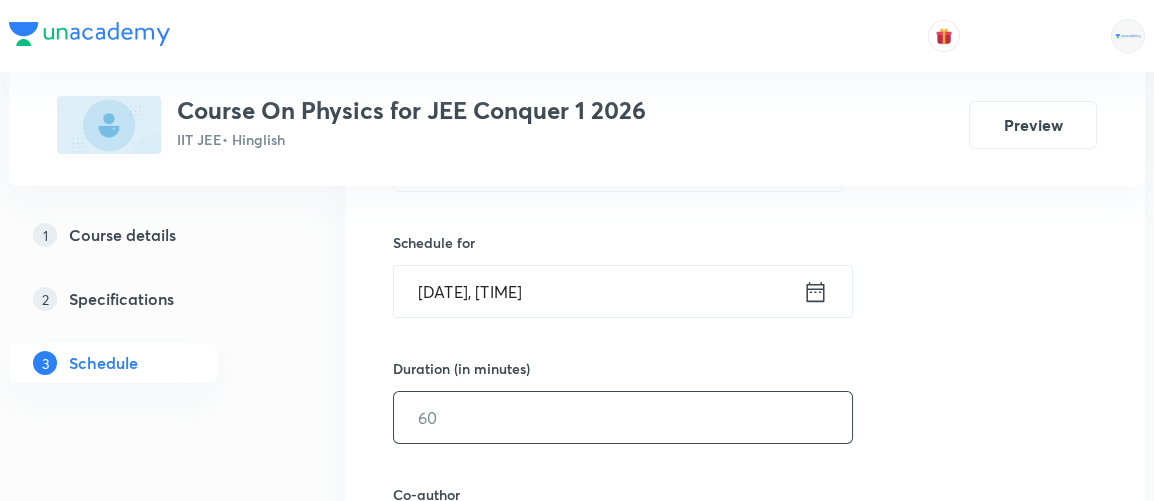 click at bounding box center (623, 417) 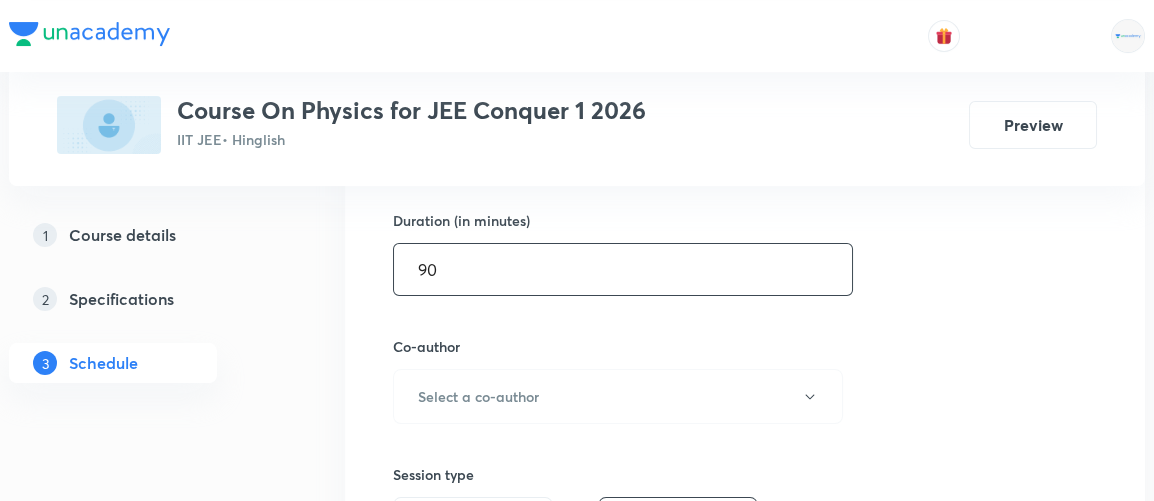 scroll, scrollTop: 618, scrollLeft: 0, axis: vertical 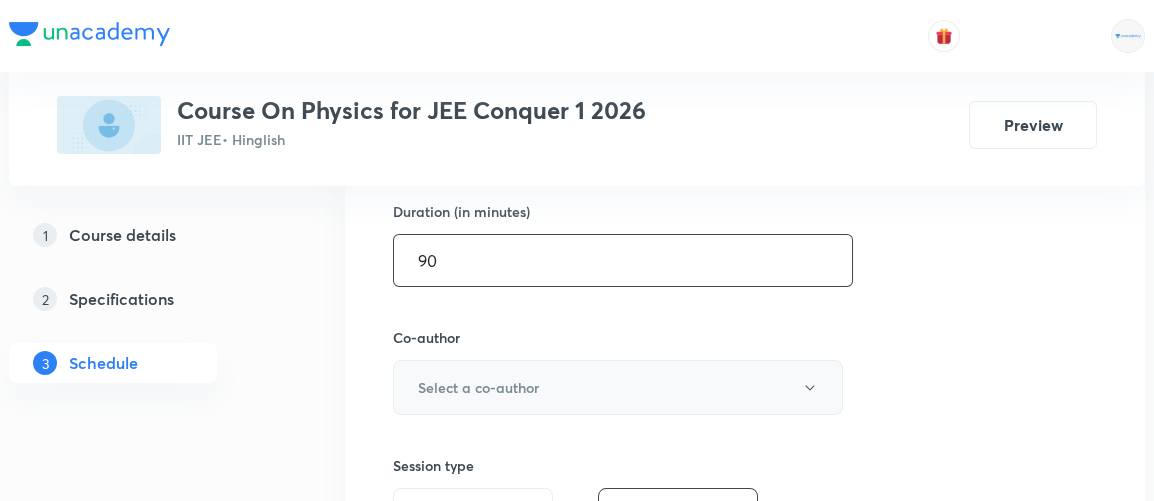 type on "90" 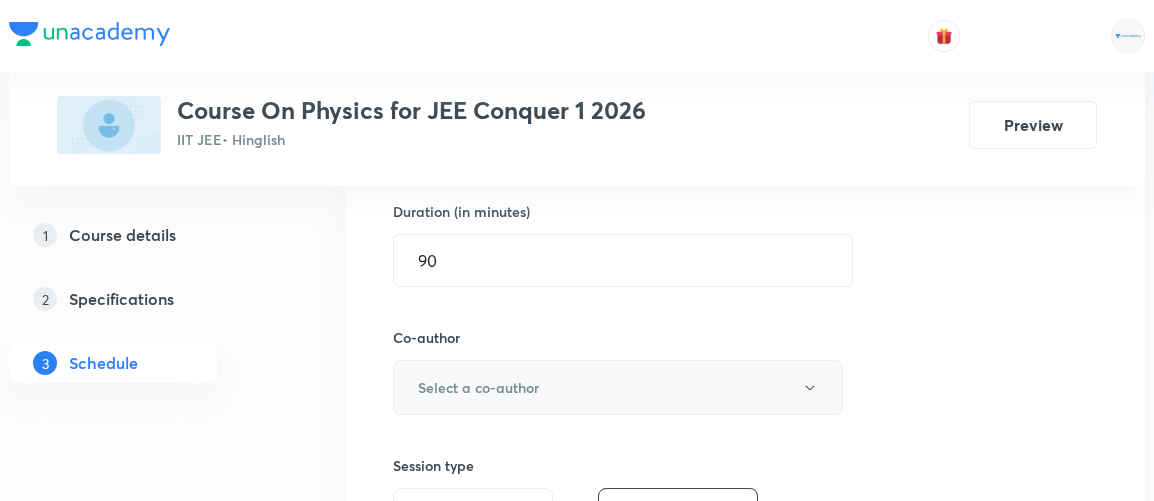 click on "Select a co-author" at bounding box center (478, 387) 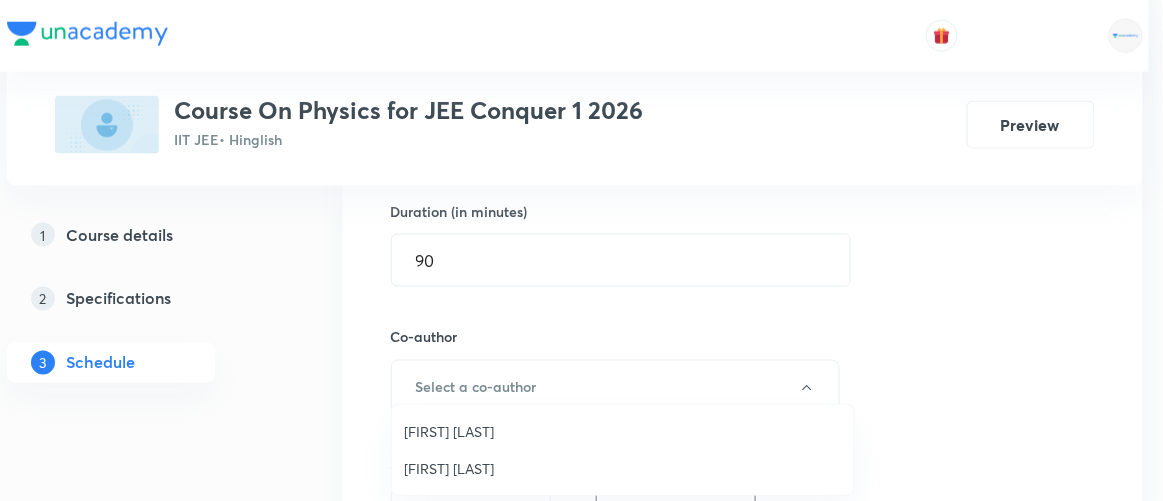 click on "[FIRST] [LAST]" at bounding box center [623, 431] 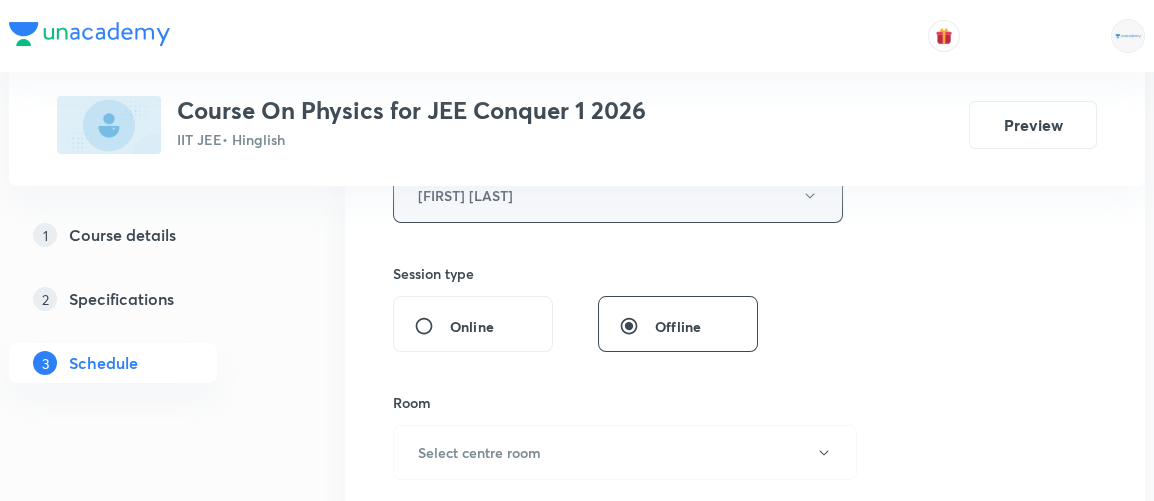 scroll, scrollTop: 815, scrollLeft: 0, axis: vertical 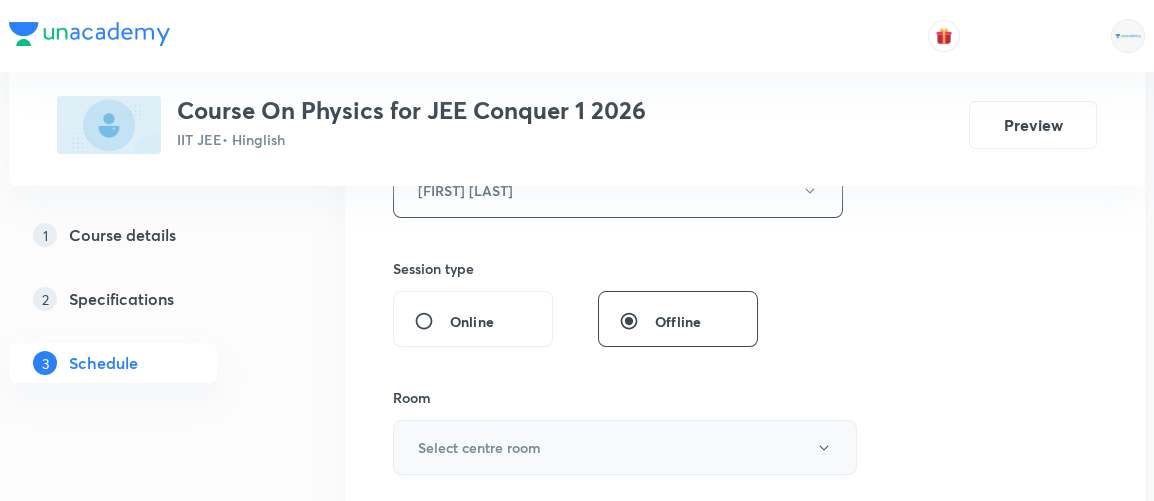 click on "Select centre room" at bounding box center [625, 447] 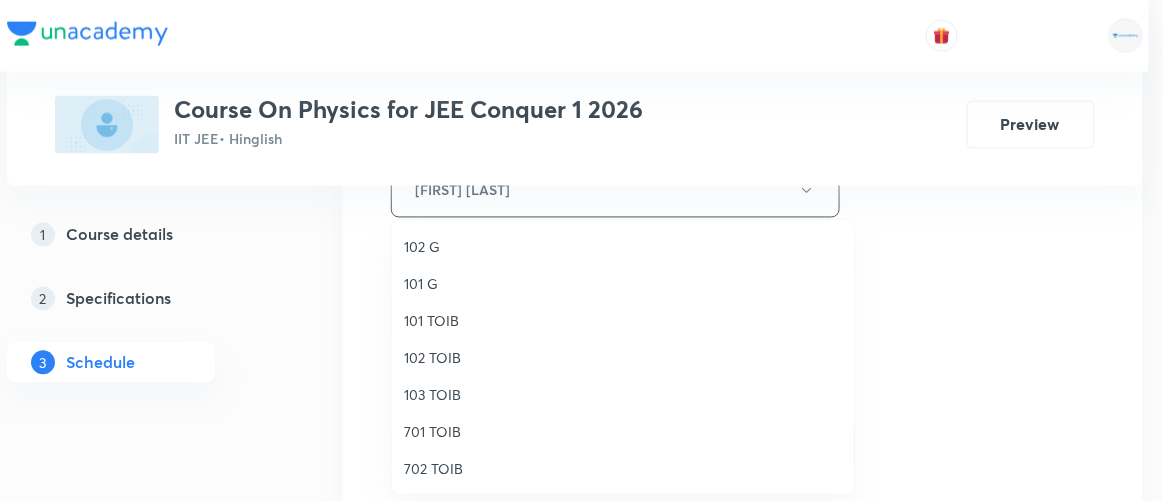 click on "102 TOIB" at bounding box center (623, 357) 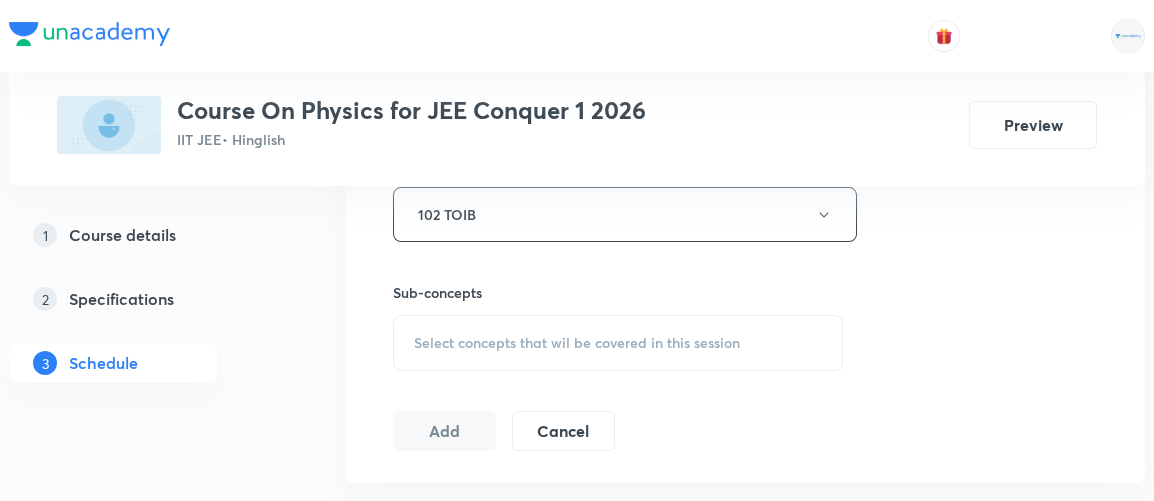 scroll, scrollTop: 1053, scrollLeft: 0, axis: vertical 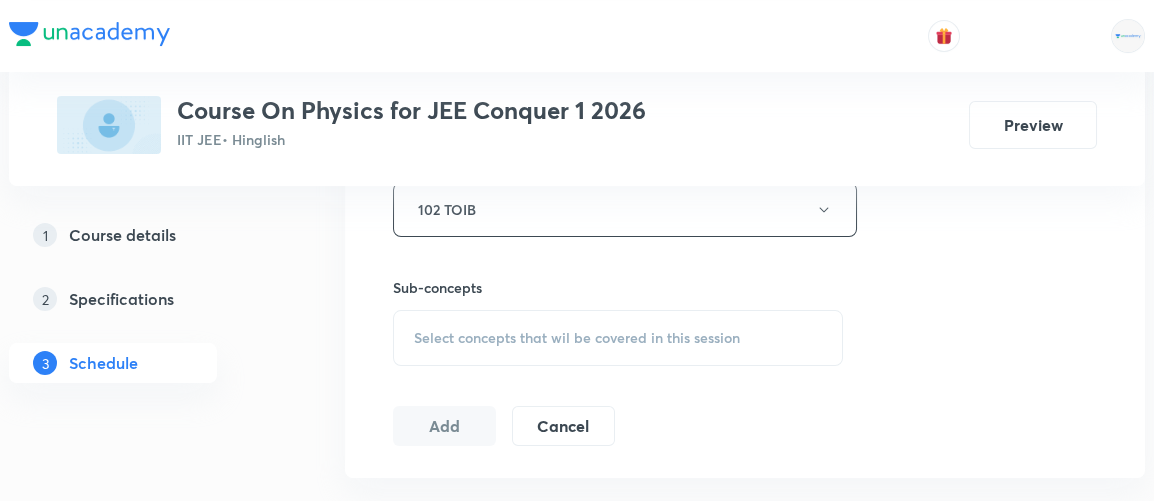 click on "Select concepts that wil be covered in this session" at bounding box center (618, 338) 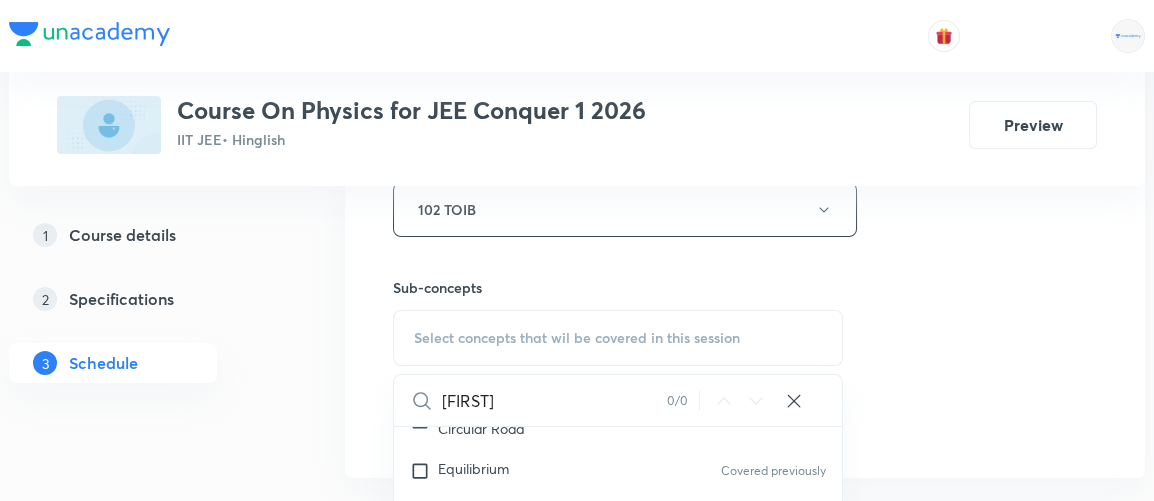 scroll, scrollTop: 3152, scrollLeft: 0, axis: vertical 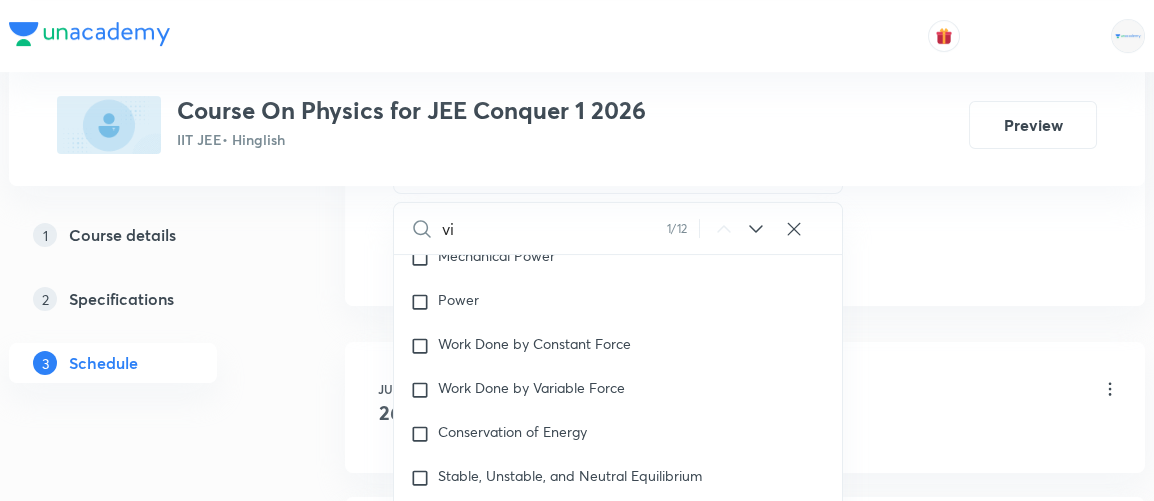 type on "v" 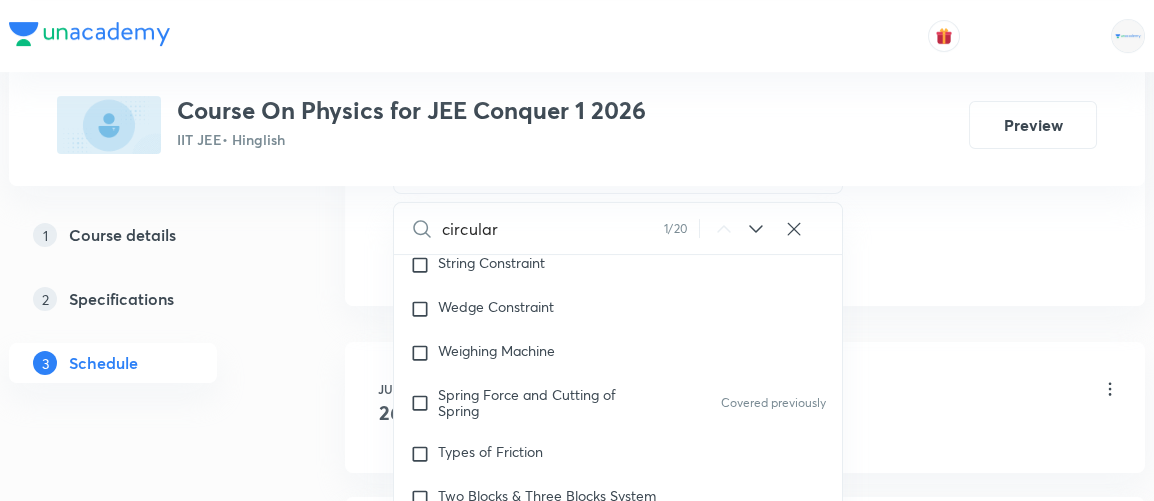 scroll, scrollTop: 2452, scrollLeft: 0, axis: vertical 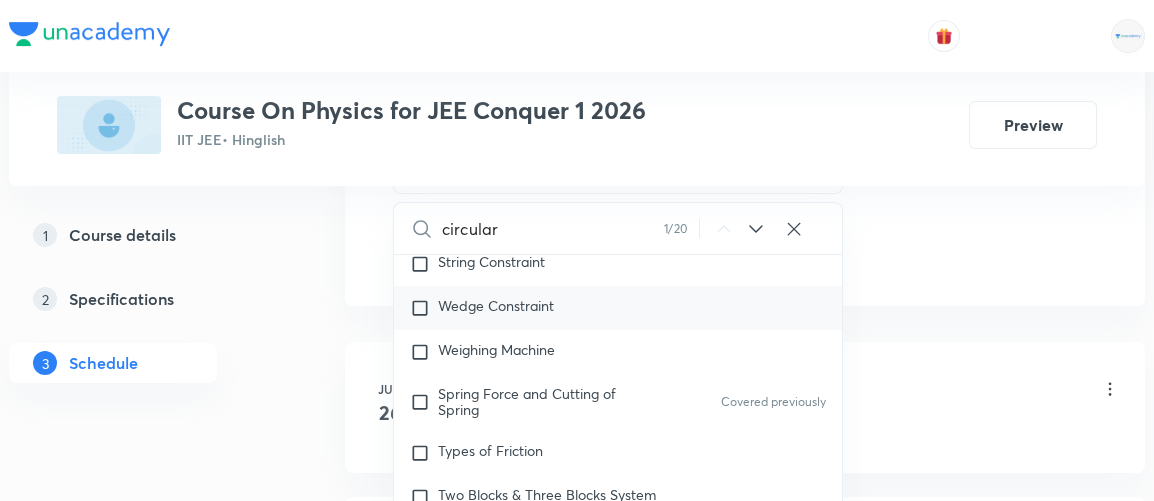 type on "circular" 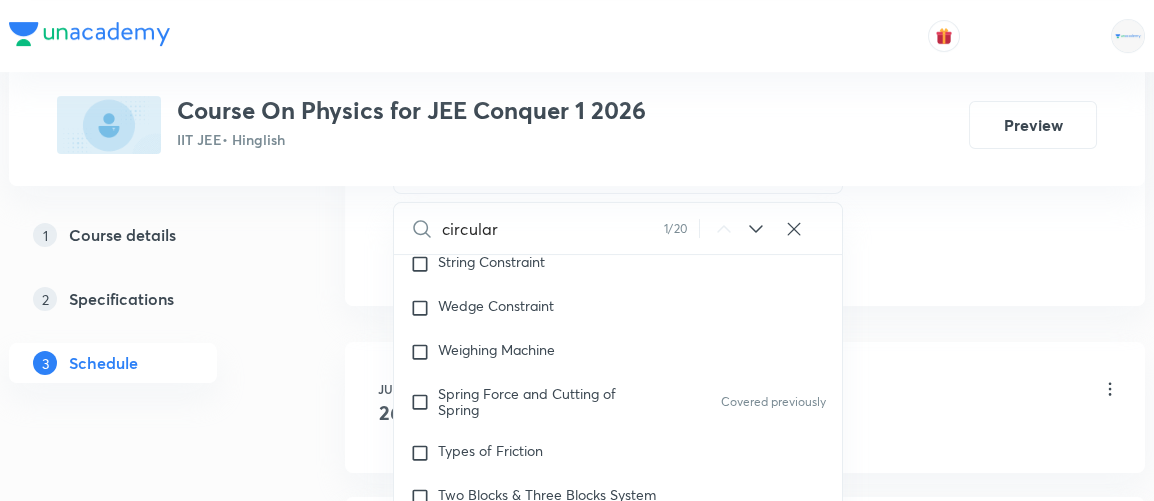 checkbox on "true" 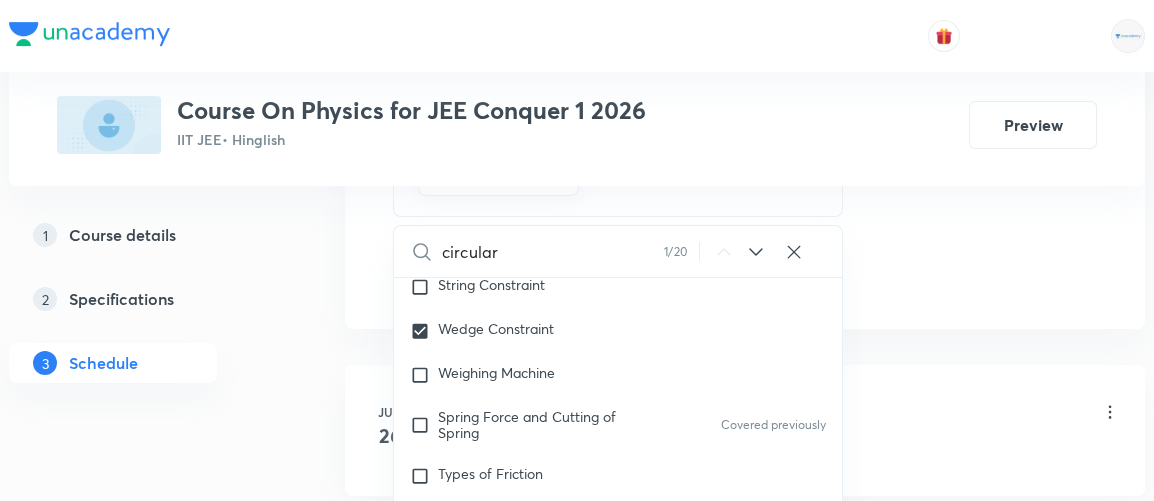 click on "Circular Motion 9 ​ Schedule for [DATE], [TIME] ​ Duration (in minutes) 90 ​ Co-author [FIRST] [LAST]   Session type Online Offline Room 102 TOIB Sub-concepts Wedge Constraint CLEAR circular 1 / 20 ​ Kinematics Kinematics Covered previously Projectile Motion Covered previously Motion in a Straight Line Covered previously Projectile Motion Covered previously Frame of Reference   Covered previously Horizontal Projectile Covered previously Trajectory  Covered previously Minimum Velocity ​ Covered previously Relative Motion Covered previously Displacement and Distance  Covered previously Velocity and Speed  Acceleration  Covered previously Motion in a Straight Line  One- Dimensional Motion in a Vertical Line  Covered previously Motion Upon an Inclined Plane  Covered previously 1" at bounding box center (577, 1475) 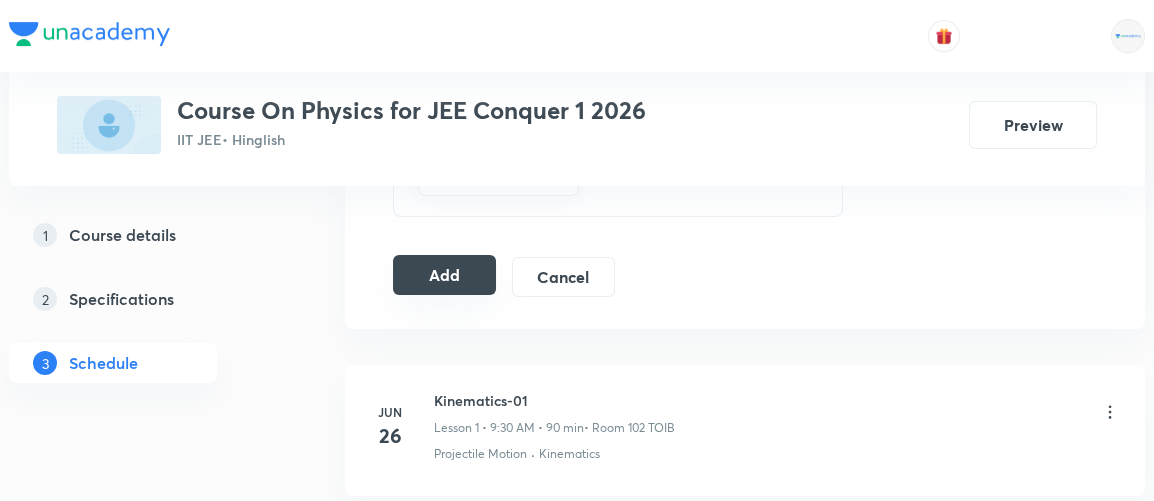 click on "Add" at bounding box center [444, 275] 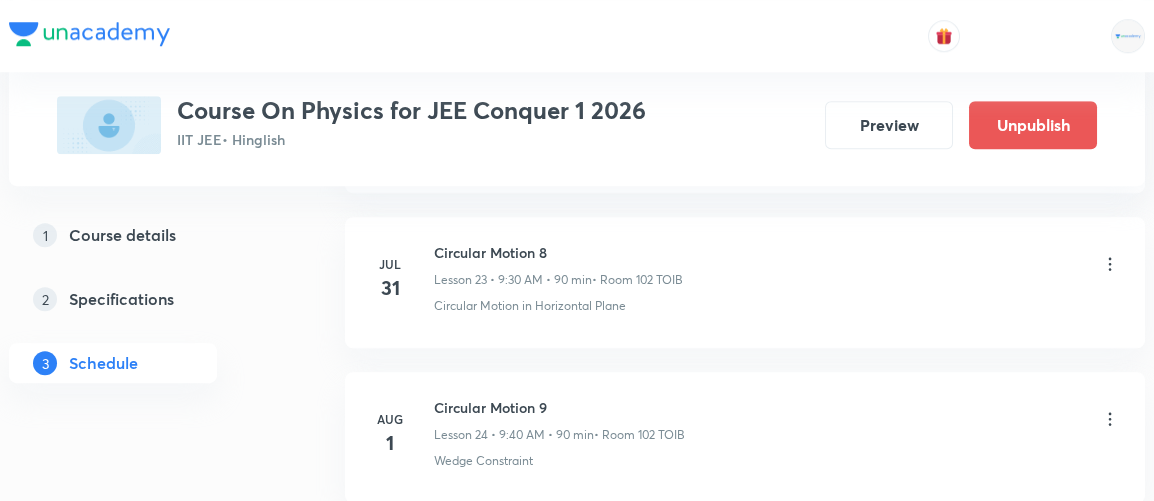 scroll, scrollTop: 3888, scrollLeft: 0, axis: vertical 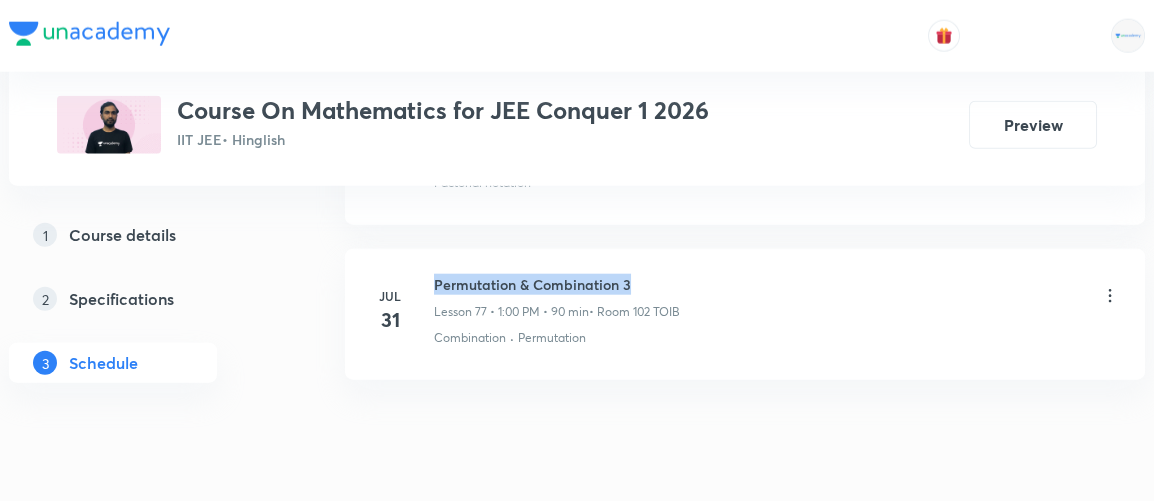 drag, startPoint x: 433, startPoint y: 213, endPoint x: 649, endPoint y: 209, distance: 216.03703 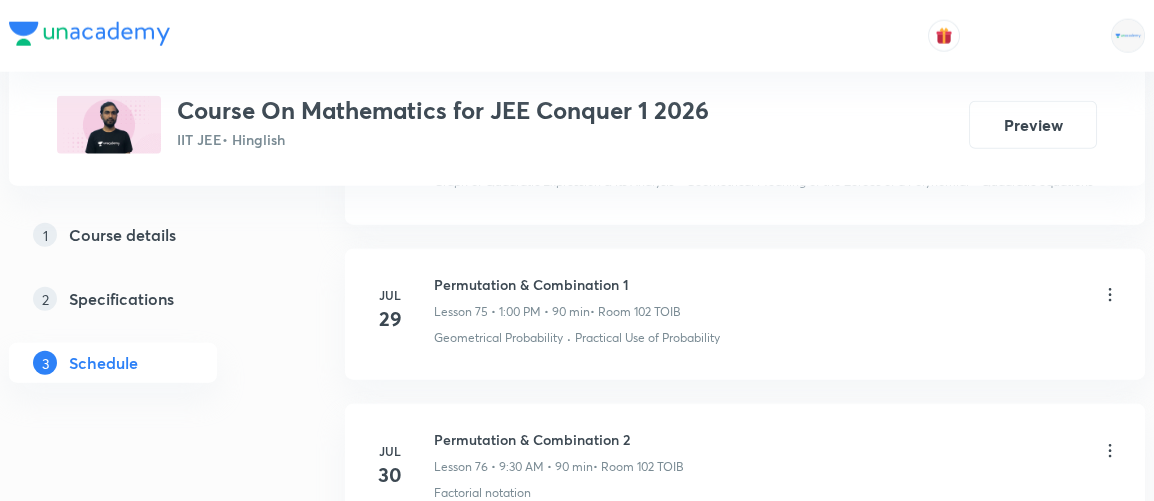 scroll, scrollTop: 12701, scrollLeft: 0, axis: vertical 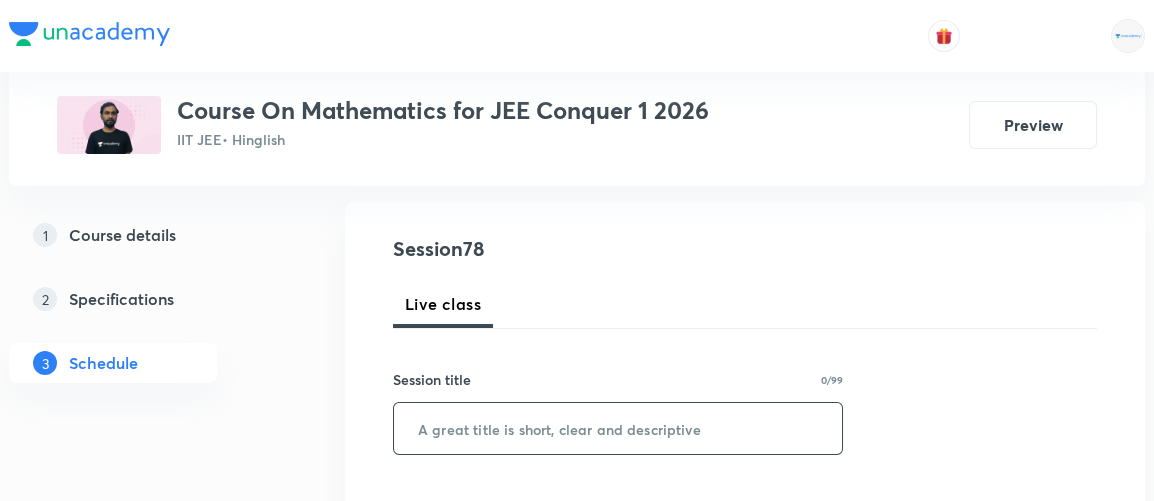 click at bounding box center (618, 428) 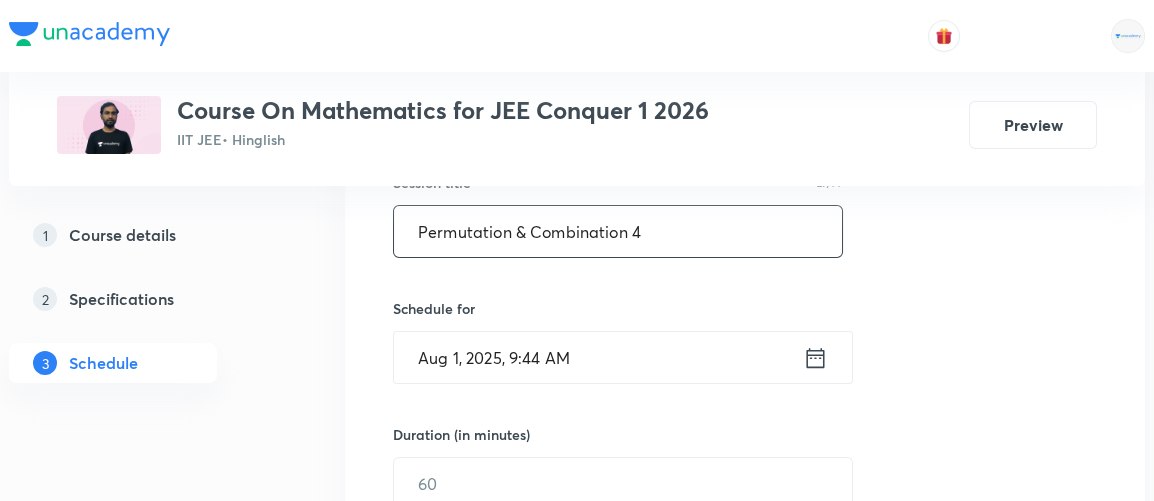 scroll, scrollTop: 396, scrollLeft: 0, axis: vertical 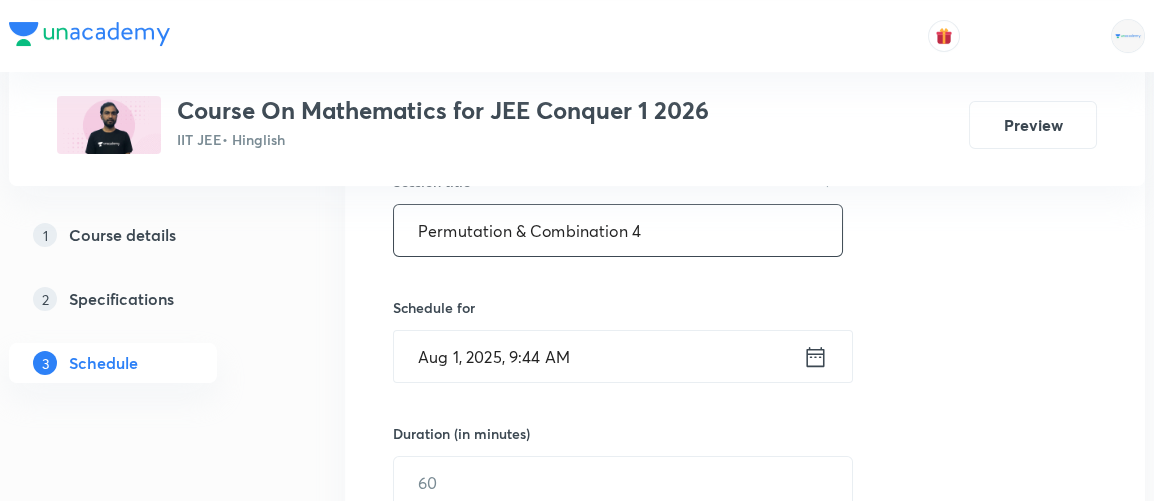 type on "Permutation & Combination 4" 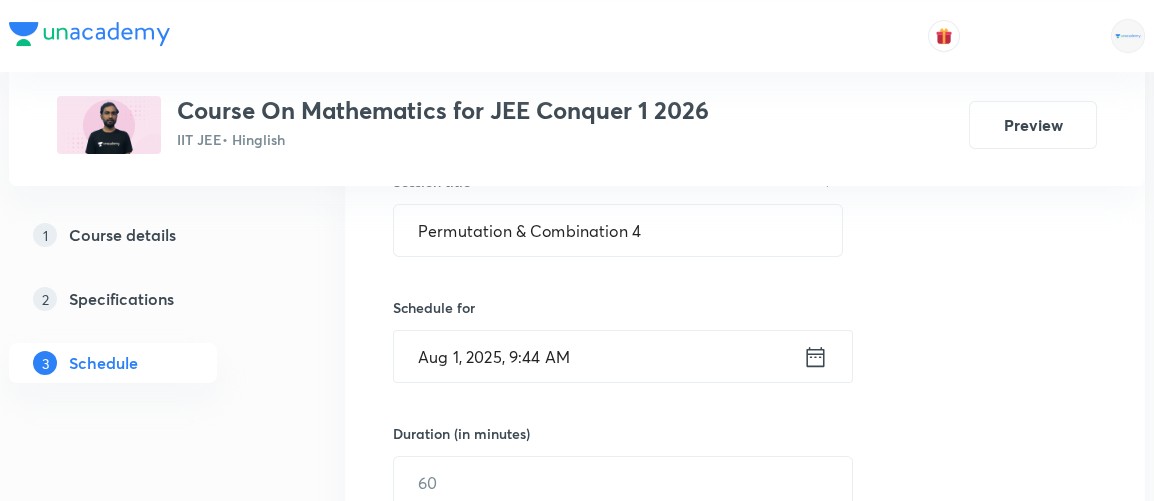 click 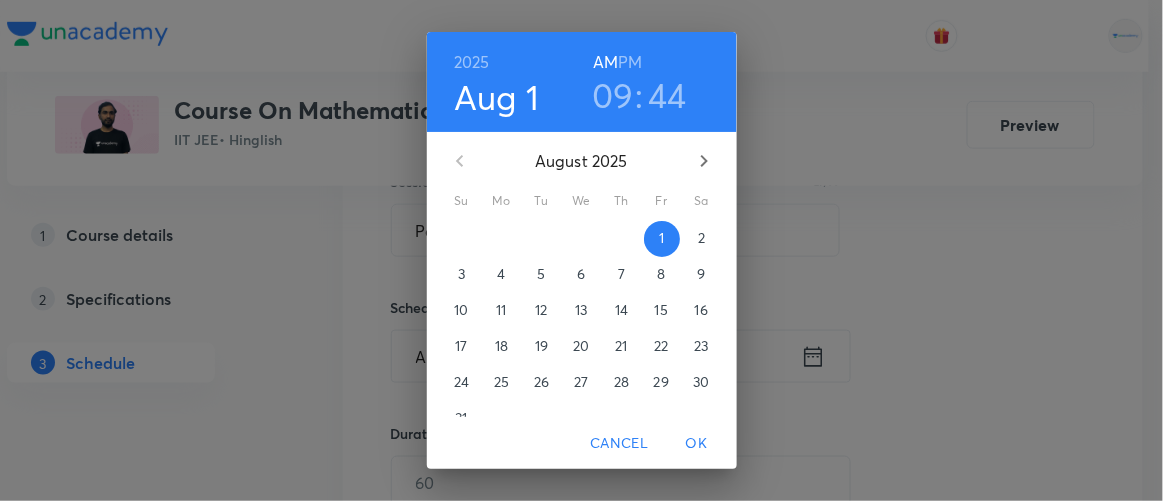 click on "09" at bounding box center [613, 95] 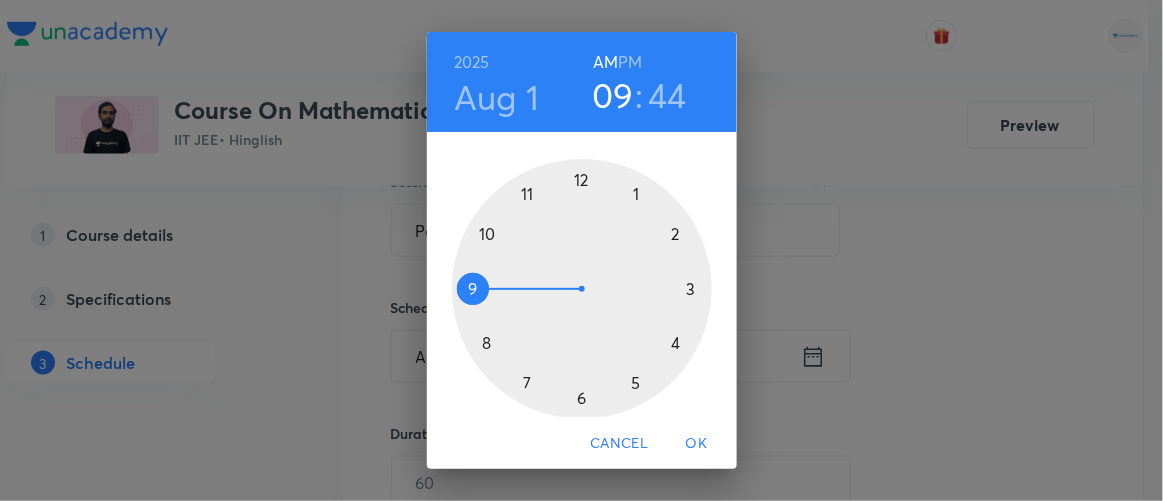click at bounding box center [582, 289] 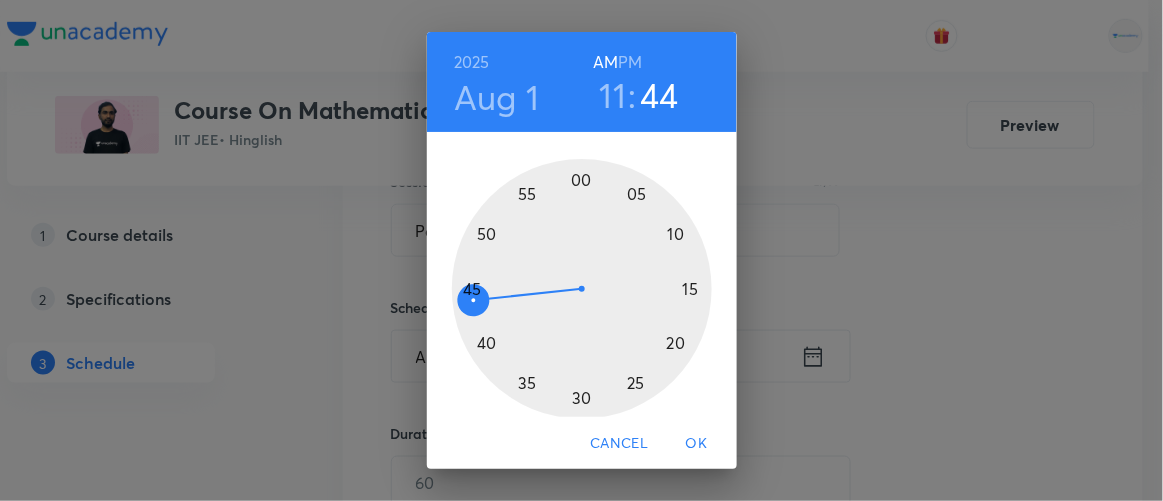 click at bounding box center [582, 289] 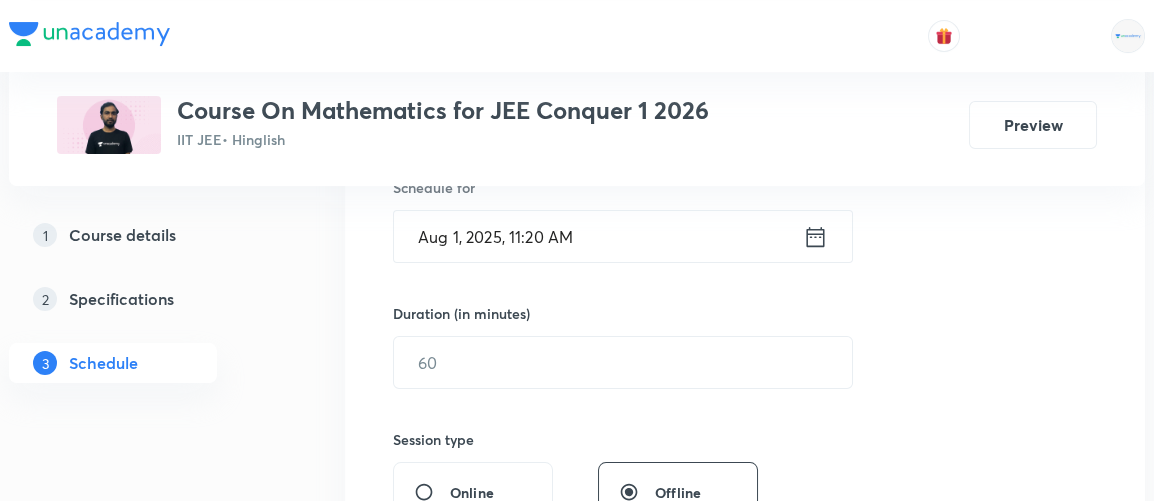 scroll, scrollTop: 572, scrollLeft: 0, axis: vertical 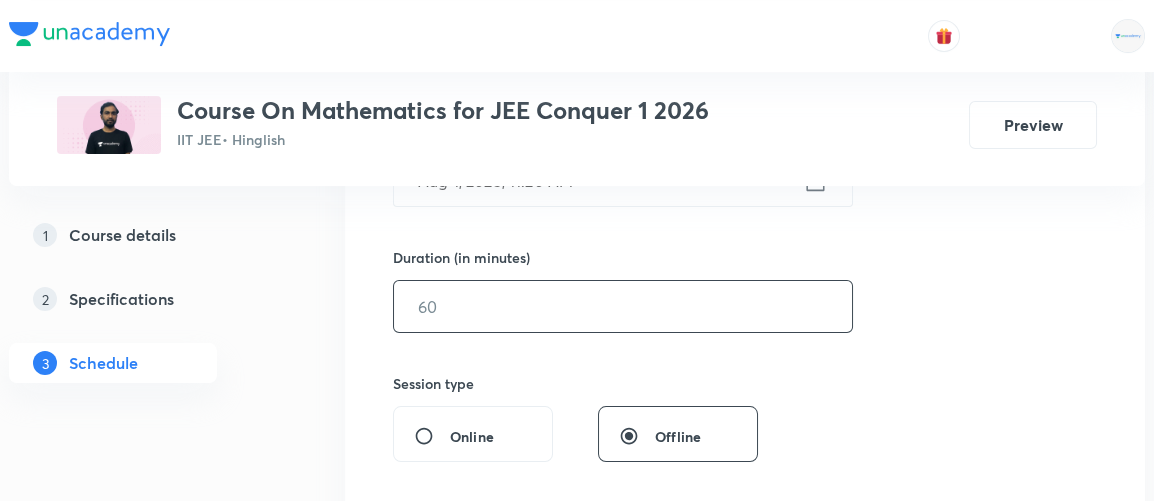 click at bounding box center (623, 306) 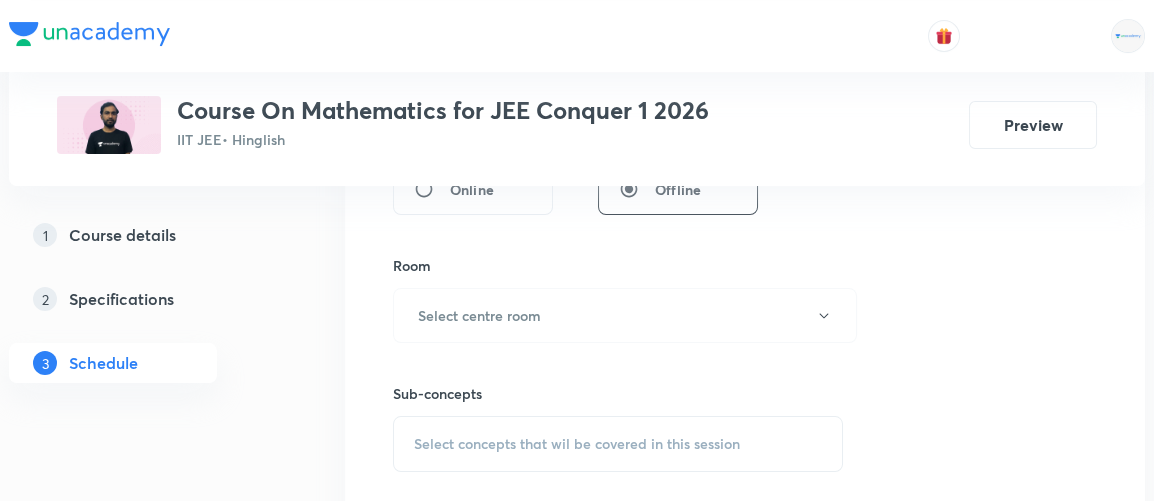 scroll, scrollTop: 819, scrollLeft: 0, axis: vertical 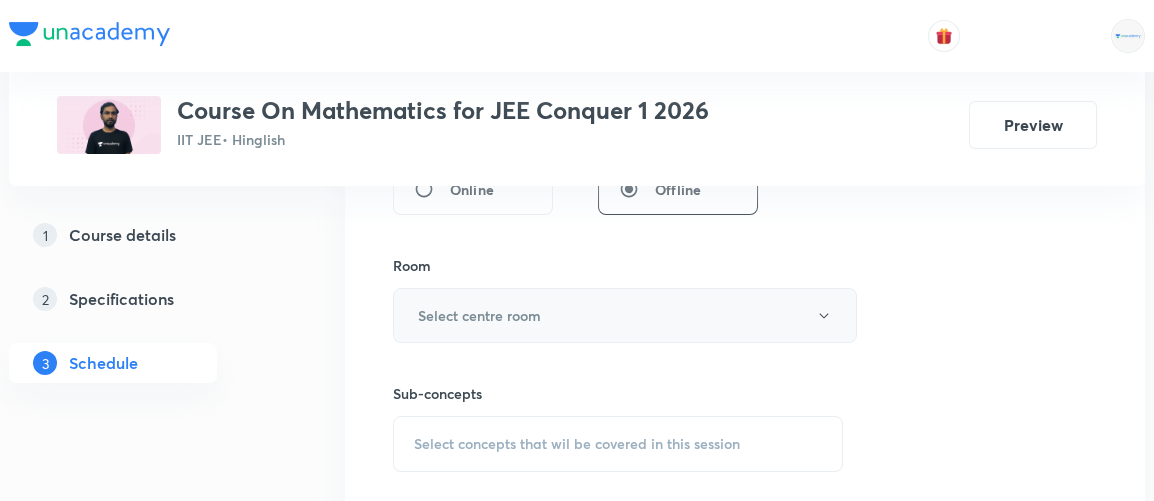 type on "90" 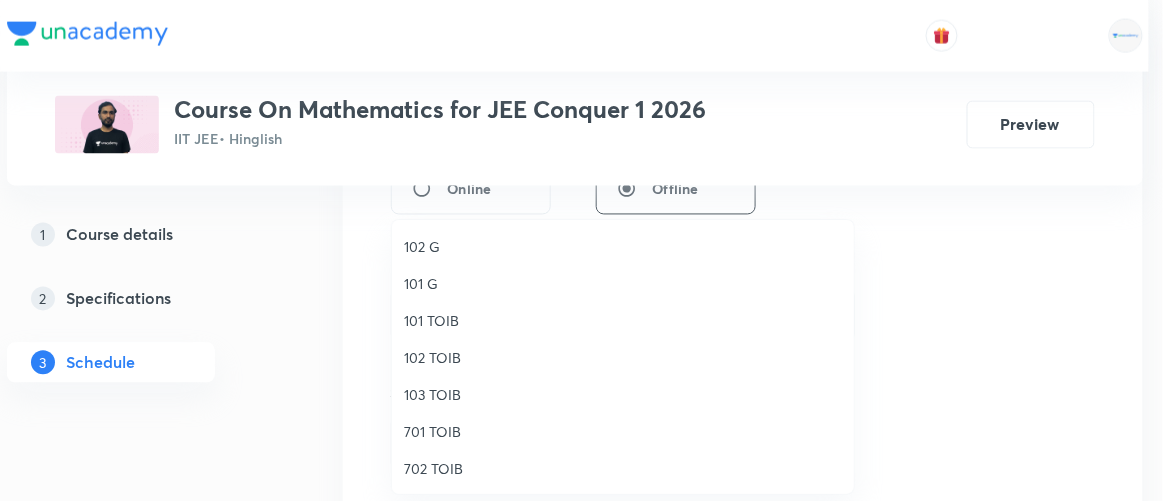 click on "102 TOIB" at bounding box center (623, 357) 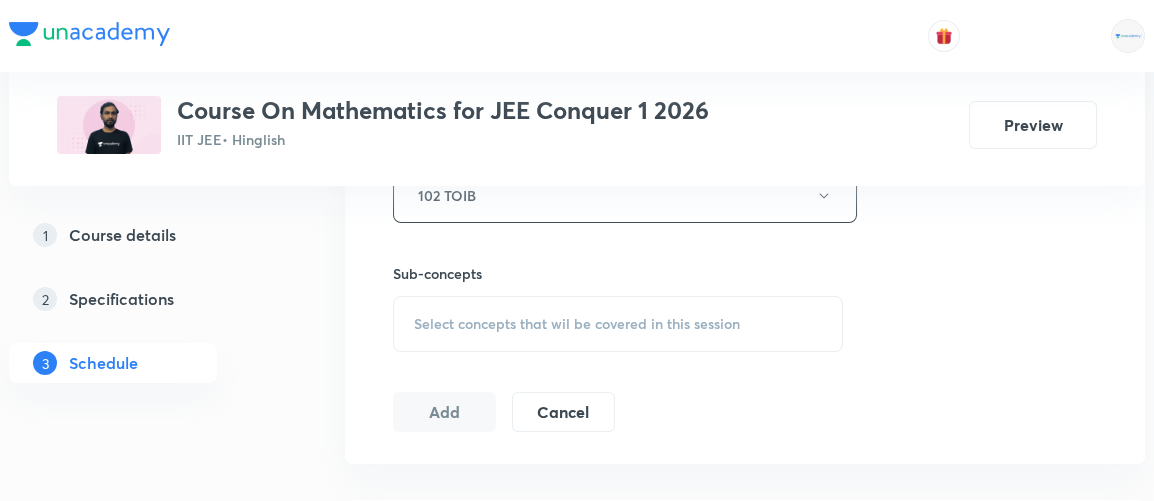 scroll, scrollTop: 950, scrollLeft: 0, axis: vertical 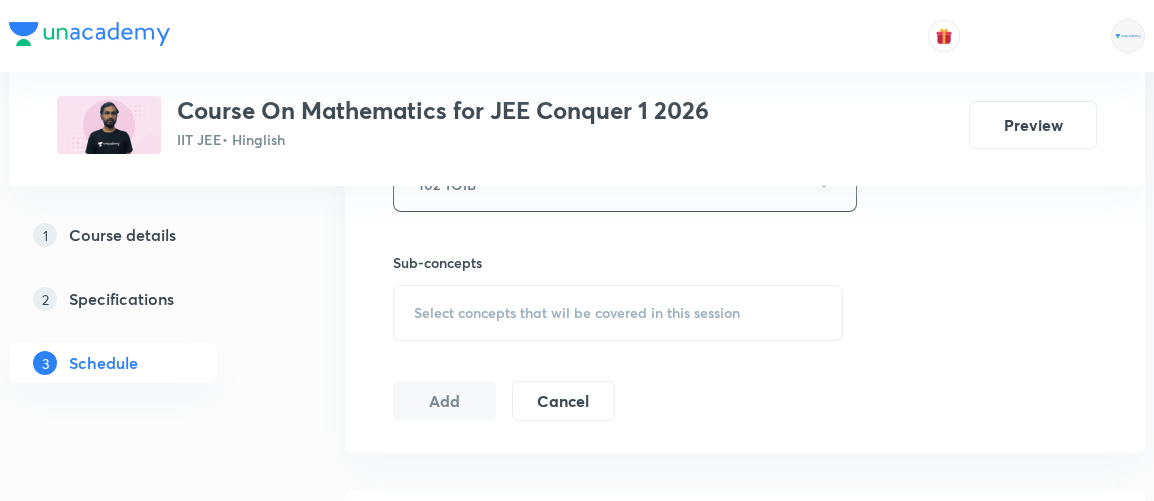 click on "Select concepts that wil be covered in this session" at bounding box center [577, 313] 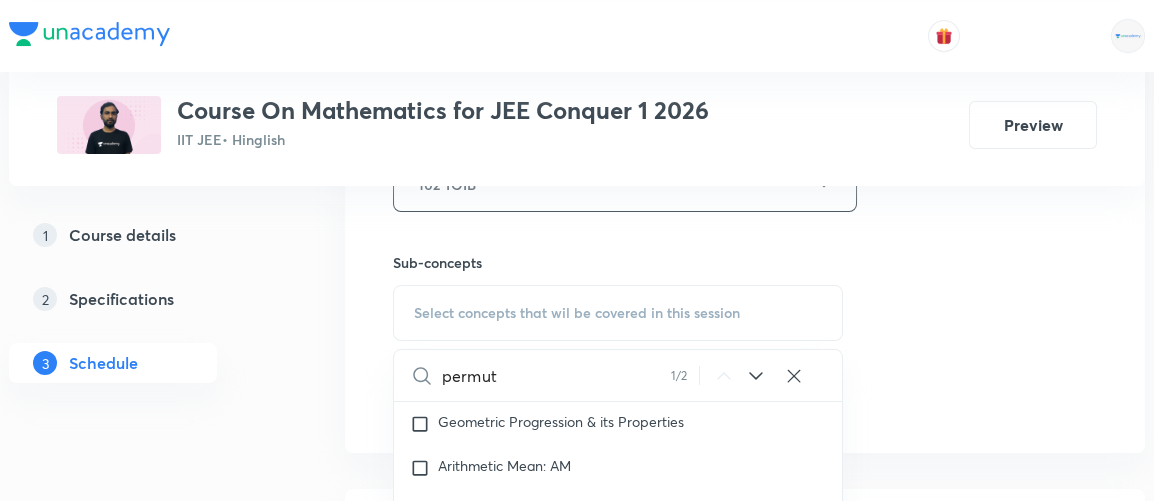 scroll, scrollTop: 3796, scrollLeft: 0, axis: vertical 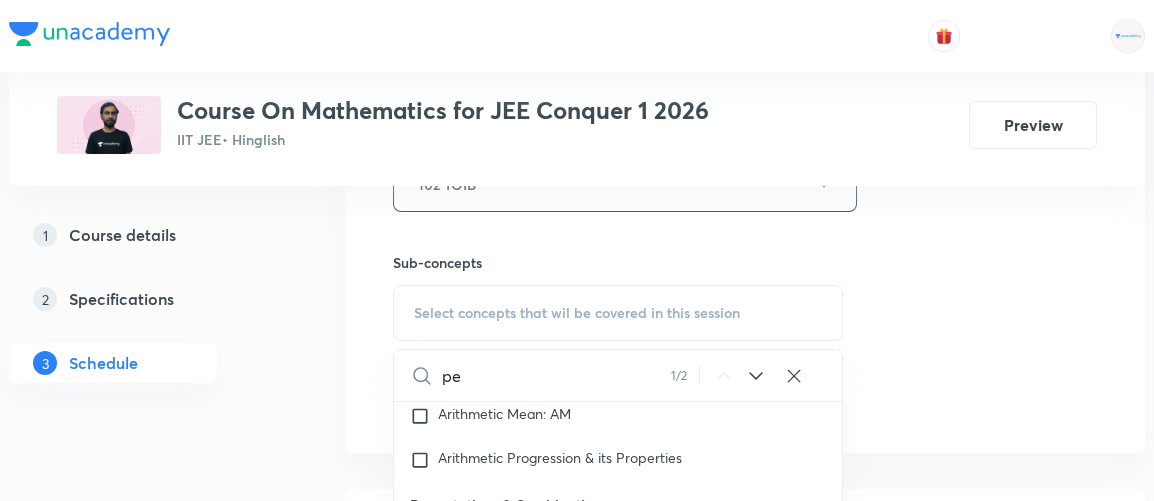 type on "p" 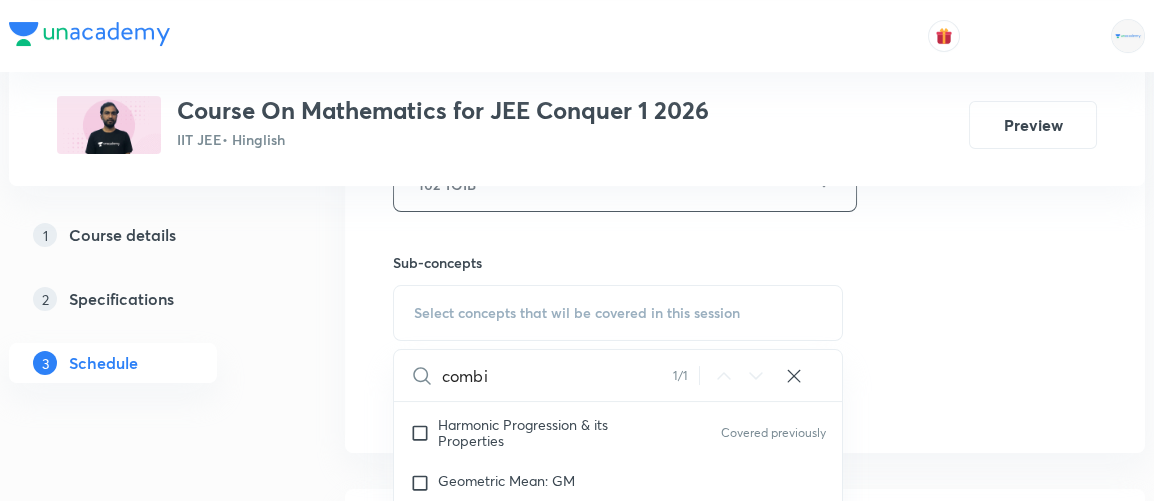 scroll, scrollTop: 3841, scrollLeft: 0, axis: vertical 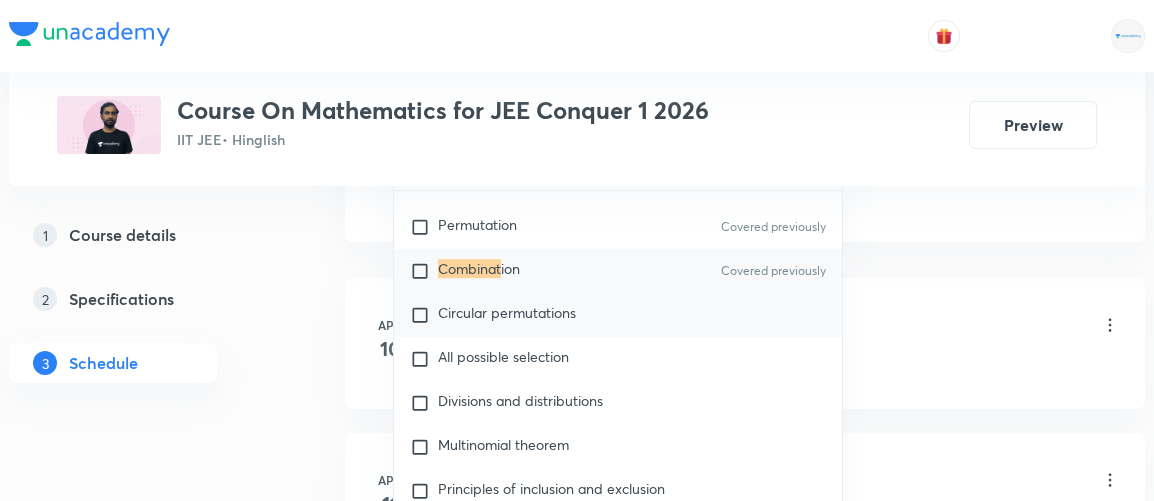 type on "combinat" 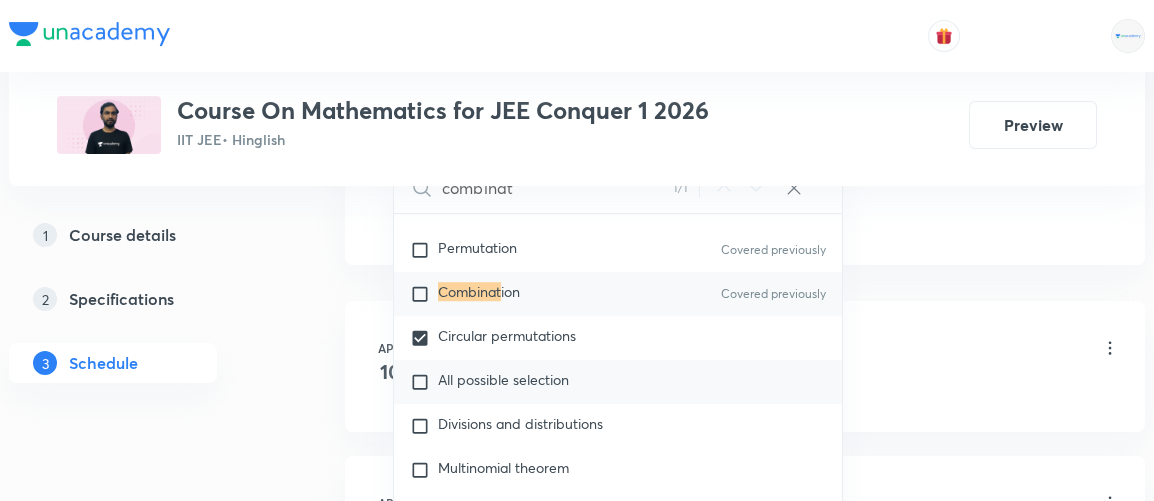 click on "All possible selection" at bounding box center (503, 379) 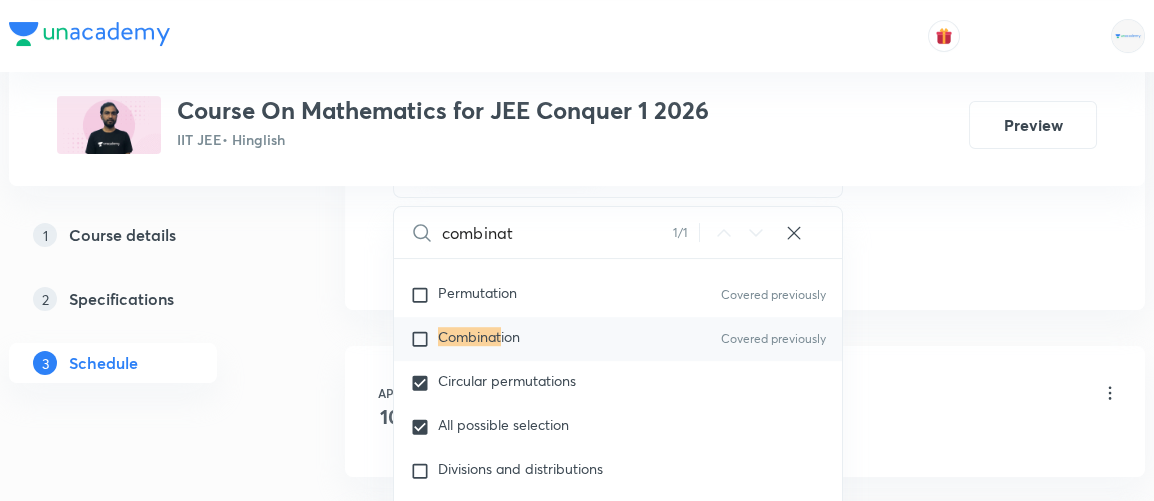 click on "1 Course details 2 Specifications 3 Schedule" at bounding box center [145, 5814] 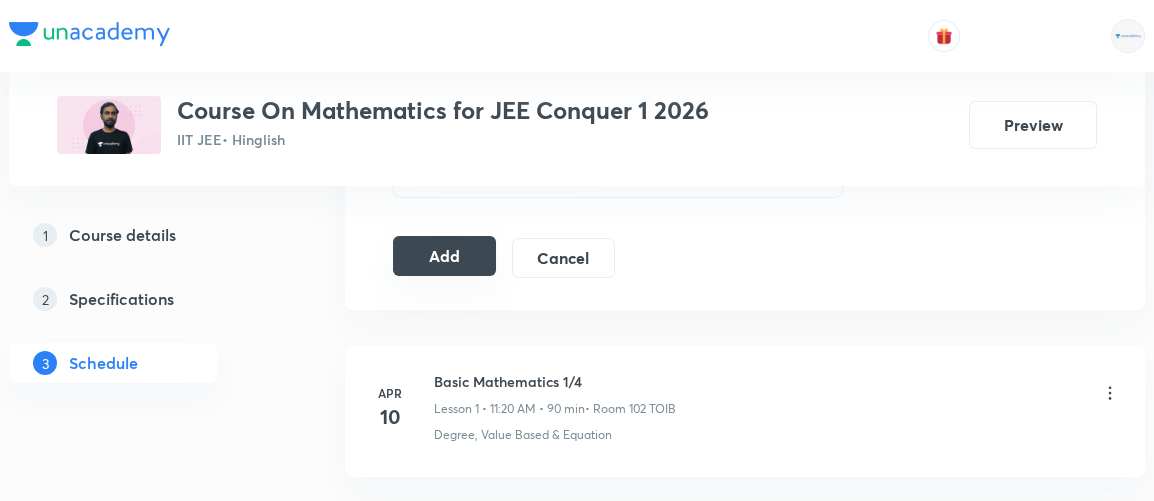 click on "Add" at bounding box center [444, 256] 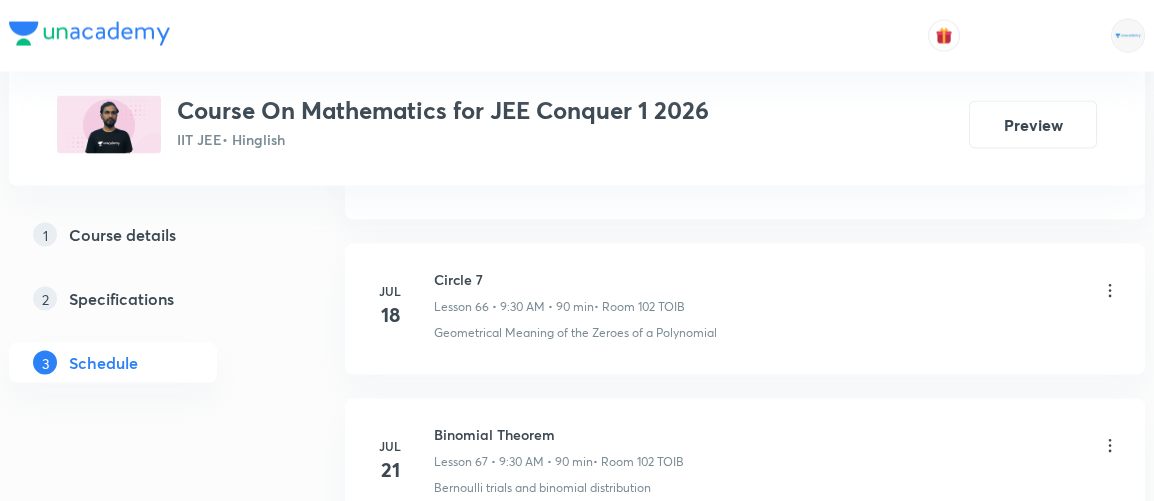 scroll, scrollTop: 12098, scrollLeft: 0, axis: vertical 